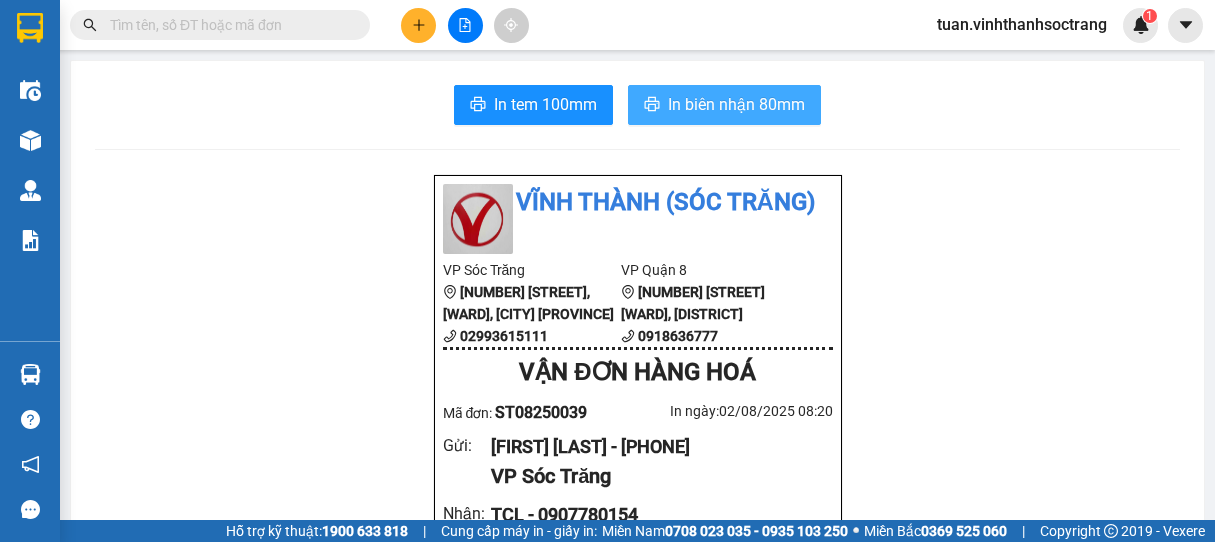 scroll, scrollTop: 0, scrollLeft: 0, axis: both 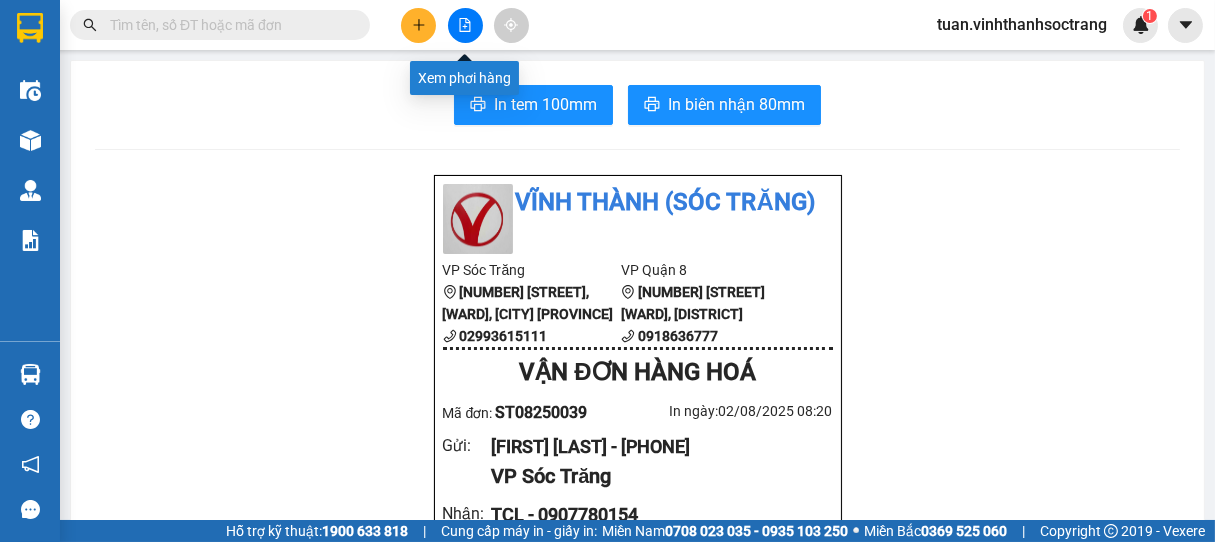 click at bounding box center [418, 25] 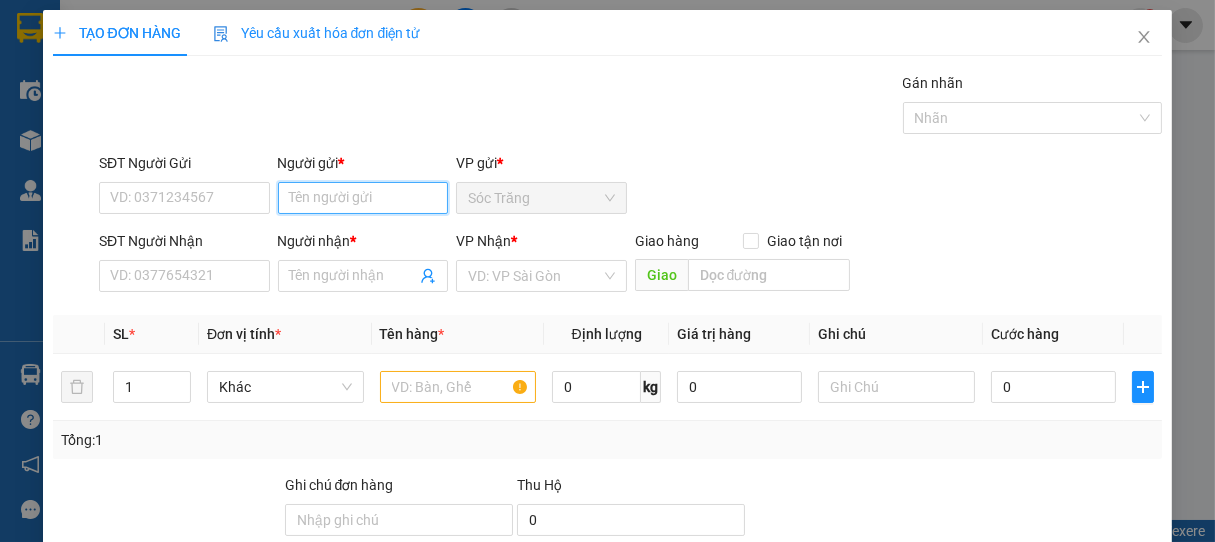 click on "Người gửi  *" at bounding box center (363, 198) 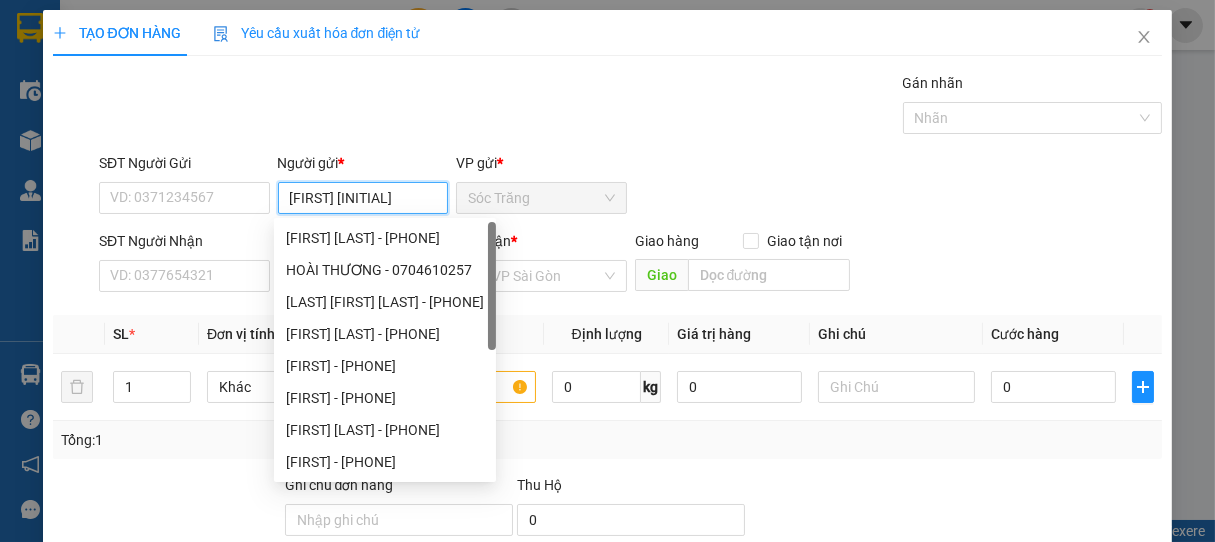 type on "HOÀI NHÂN" 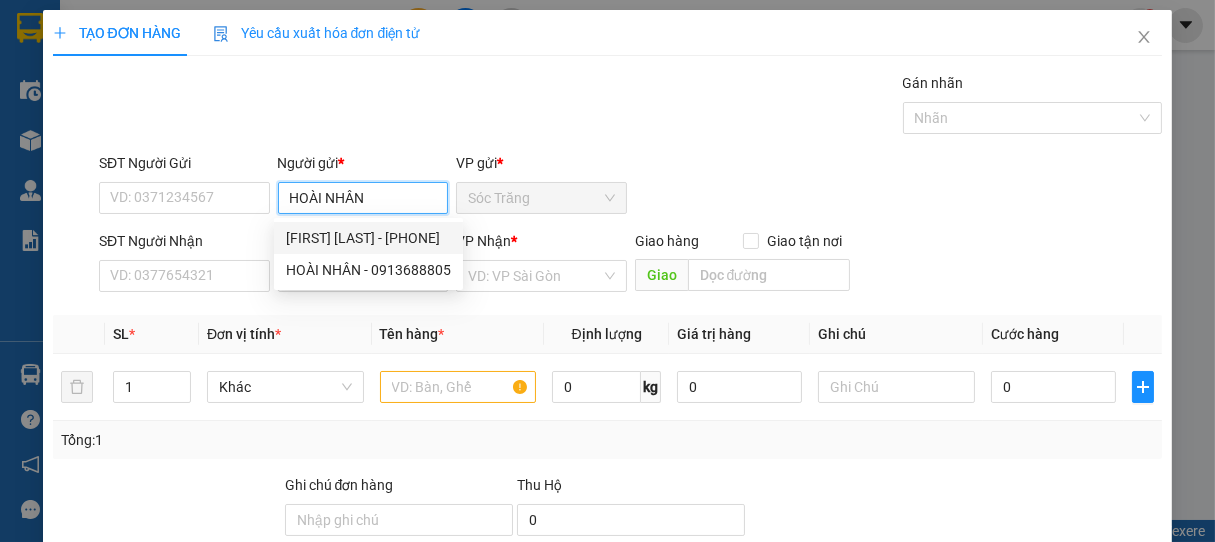 click on "[FIRST] [LAST] - [PHONE]" at bounding box center (368, 238) 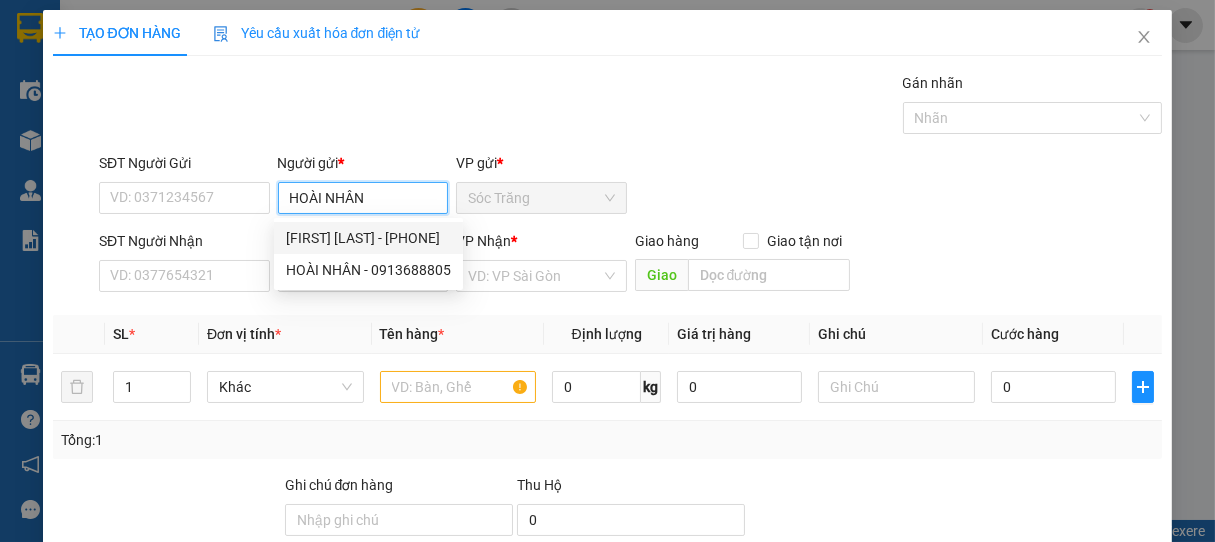 type on "02993613678" 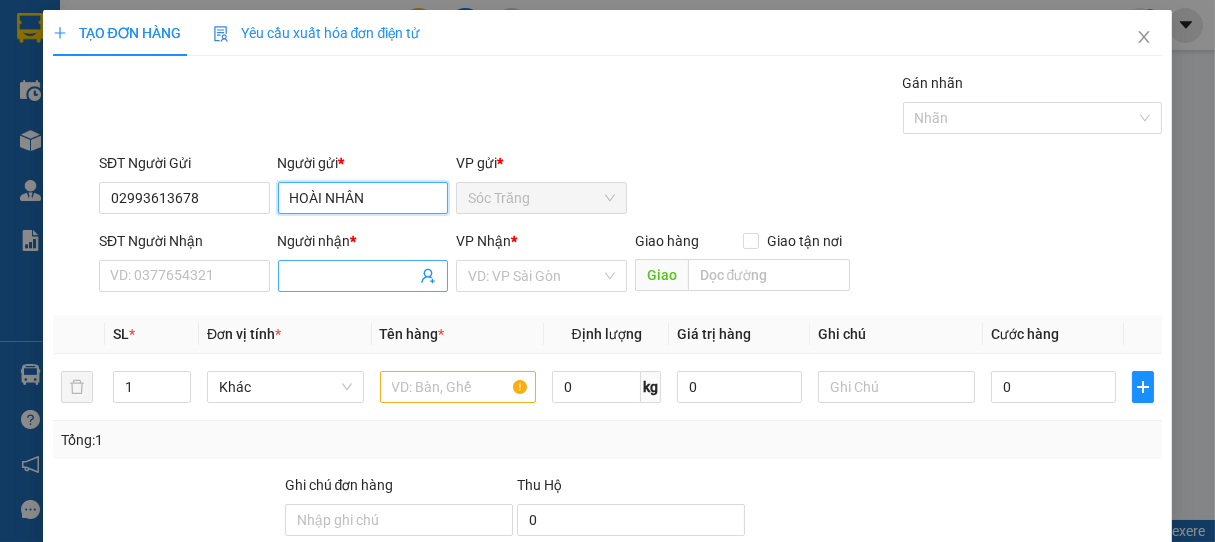 type on "HOÀI NHÂN" 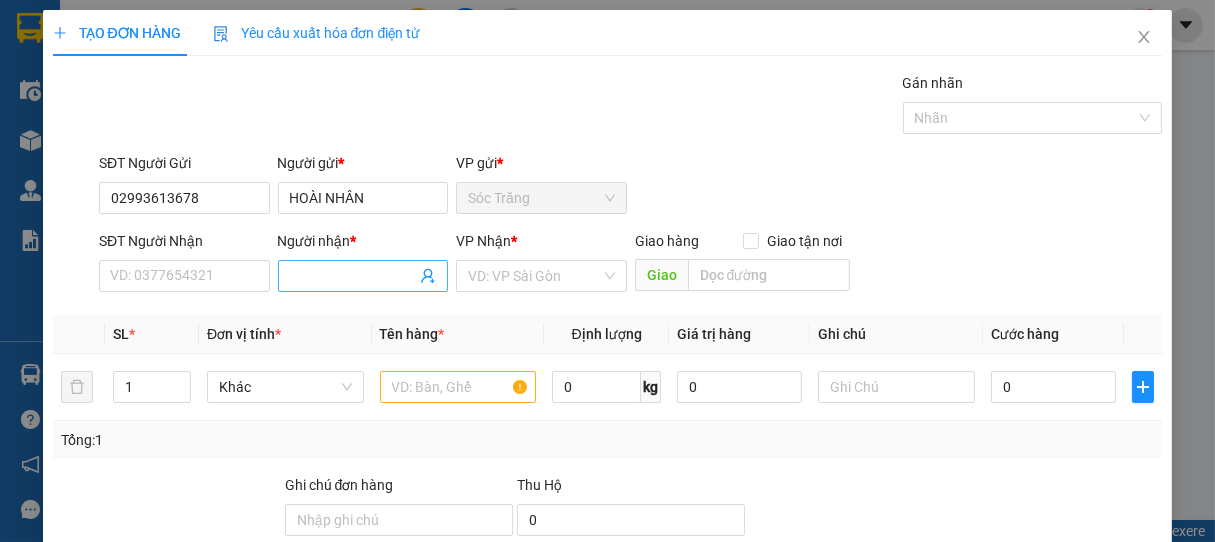 click on "Người nhận  *" at bounding box center (353, 276) 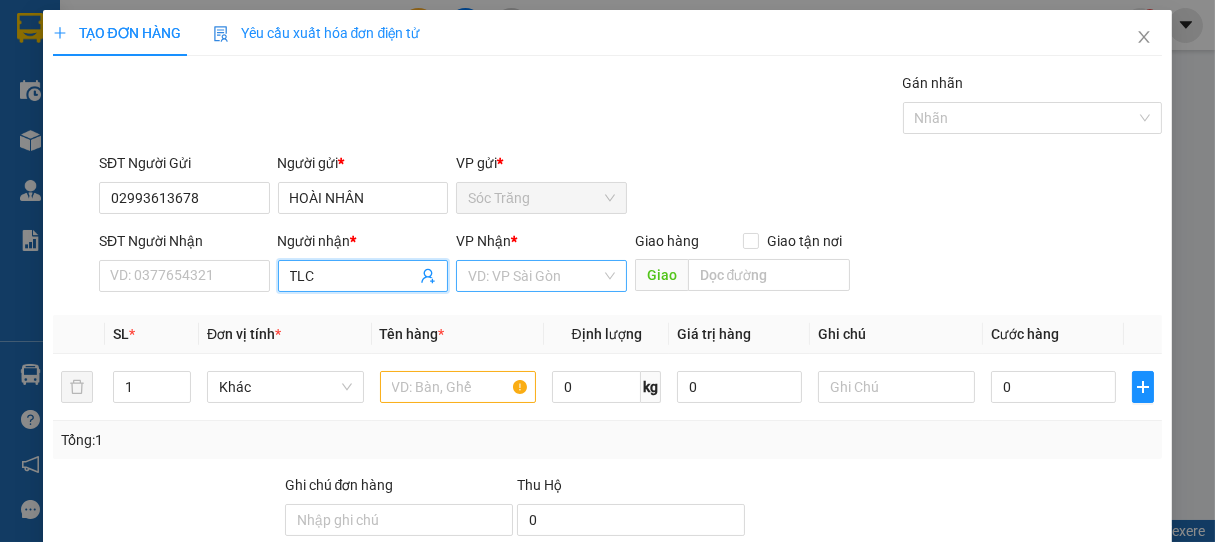 type on "TLC" 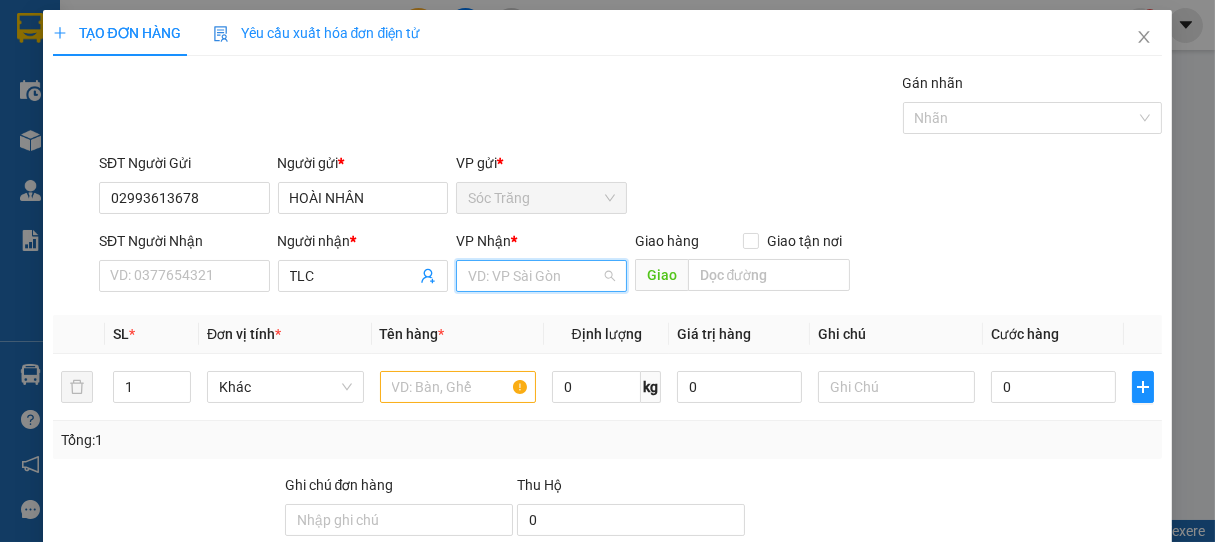 click at bounding box center (534, 276) 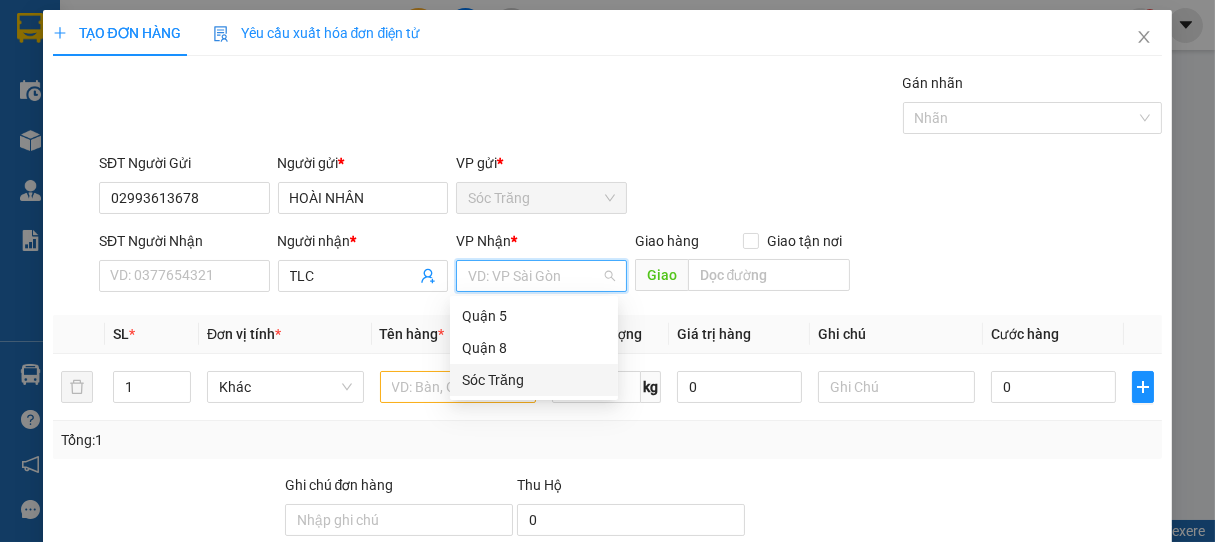 click on "Sóc Trăng" at bounding box center (534, 380) 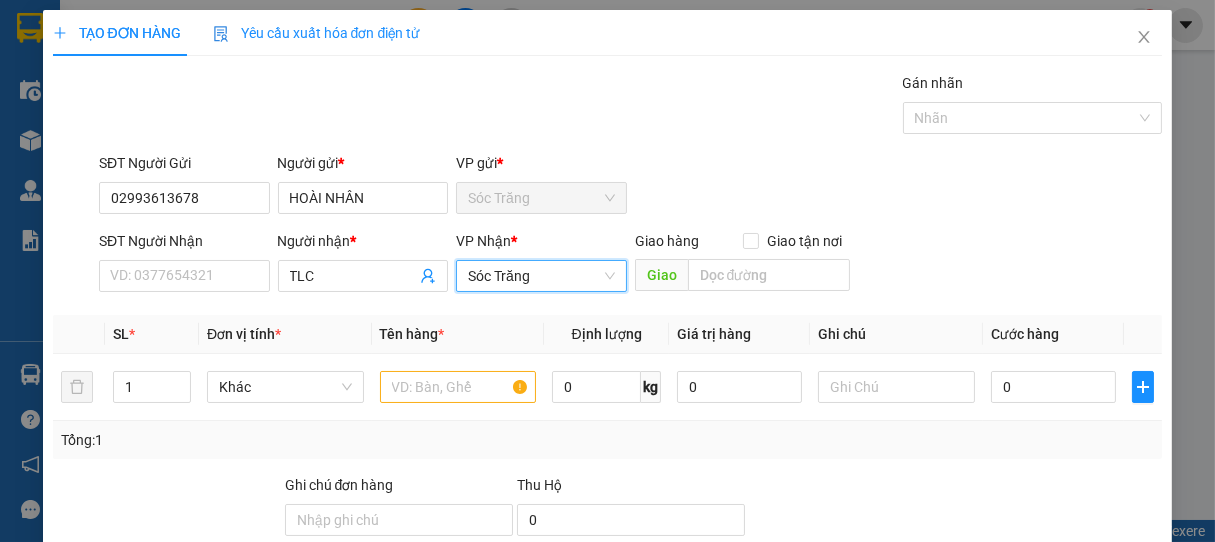 drag, startPoint x: 560, startPoint y: 273, endPoint x: 542, endPoint y: 328, distance: 57.870544 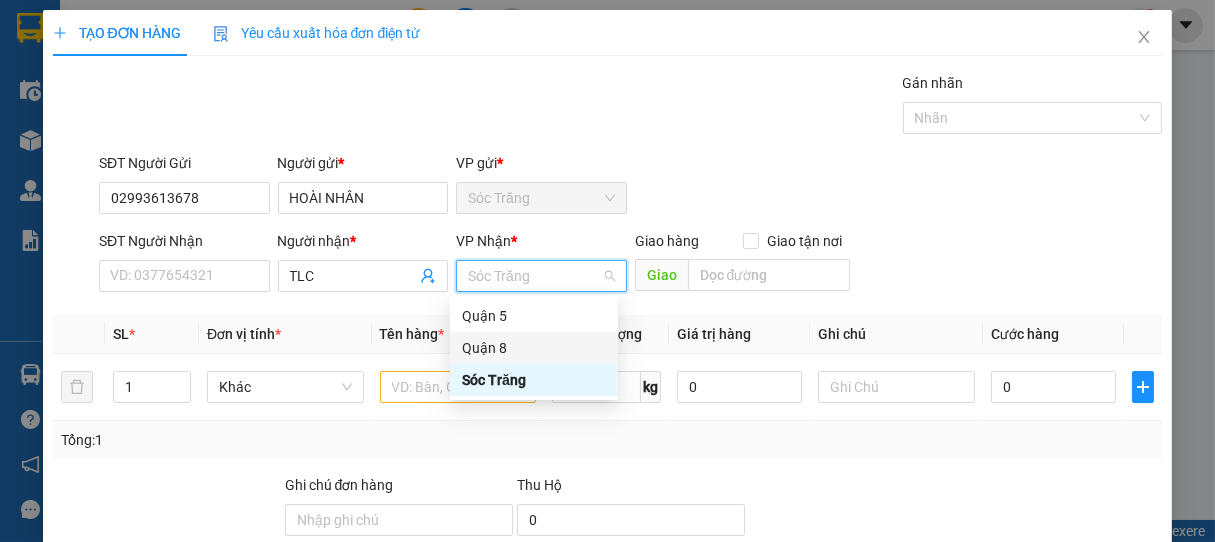 click on "Quận 8" at bounding box center [534, 348] 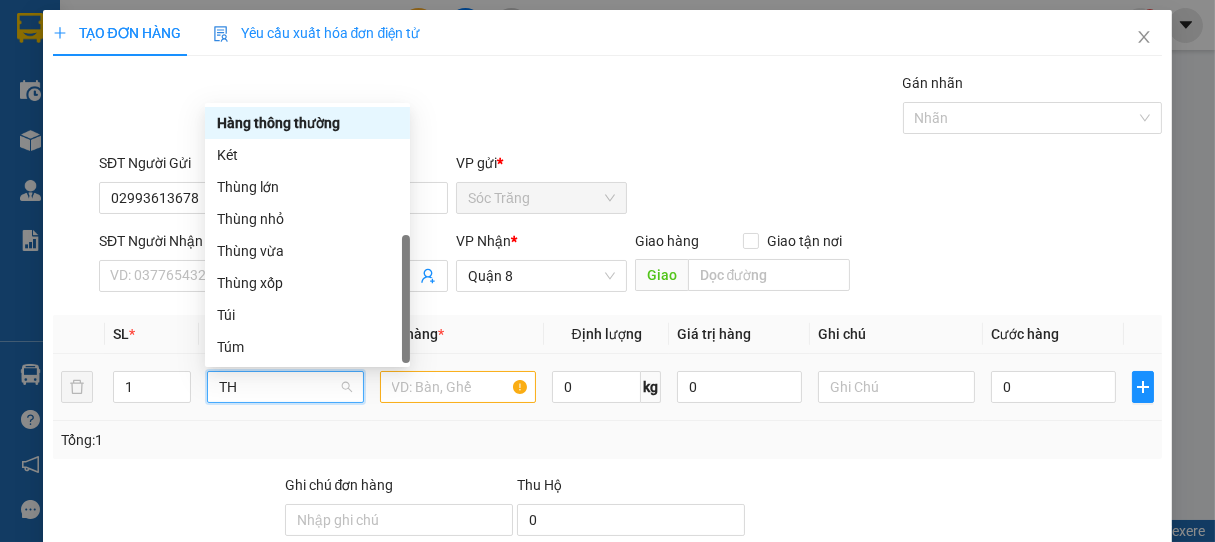 scroll, scrollTop: 0, scrollLeft: 0, axis: both 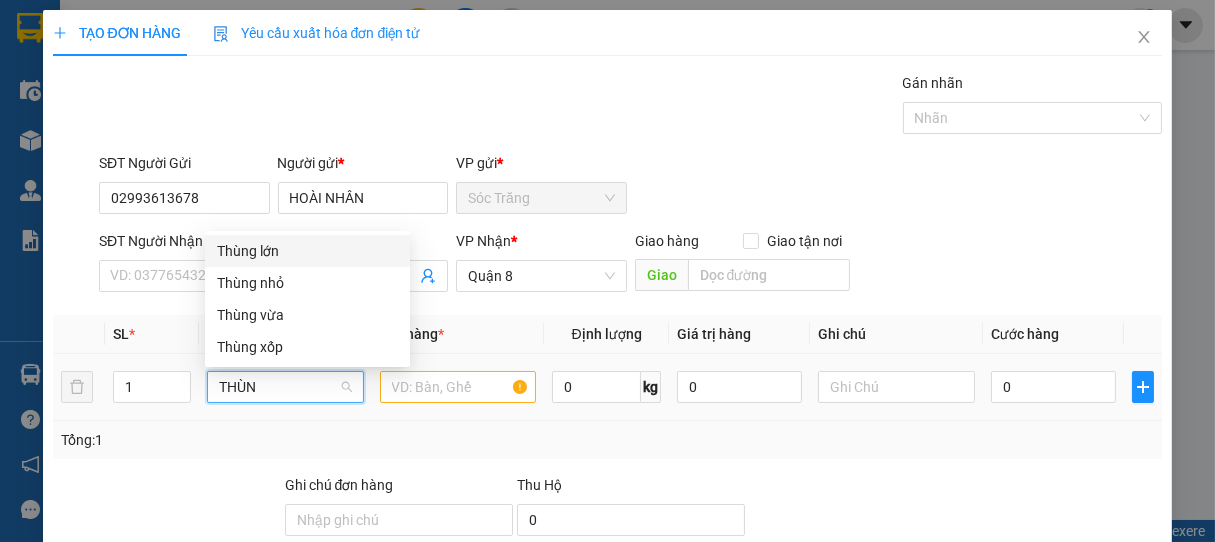 type on "THÙNG" 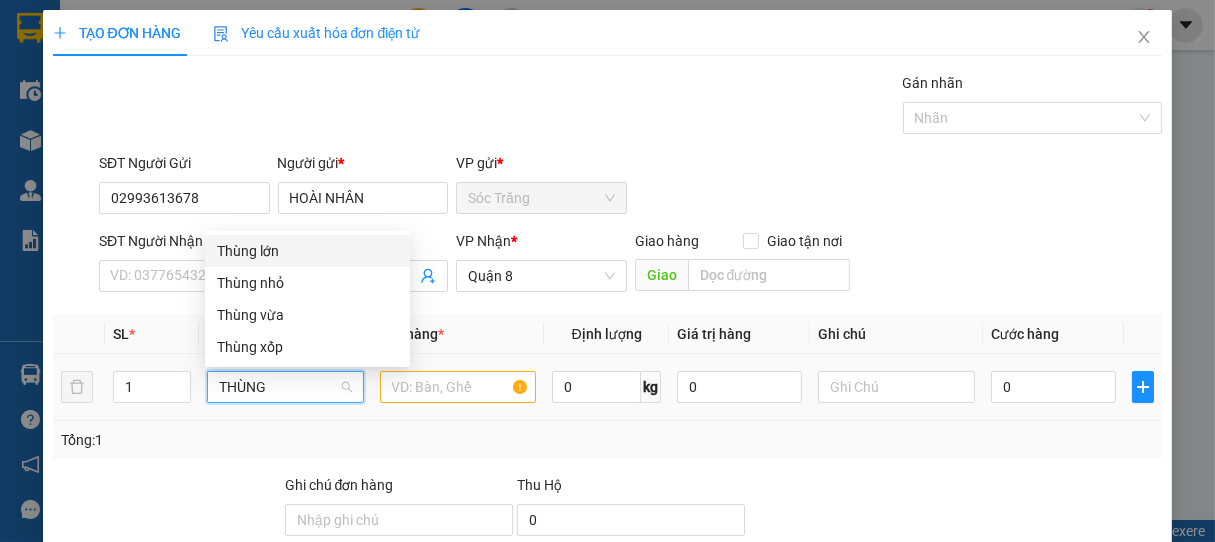 click on "Thùng lớn" at bounding box center [307, 251] 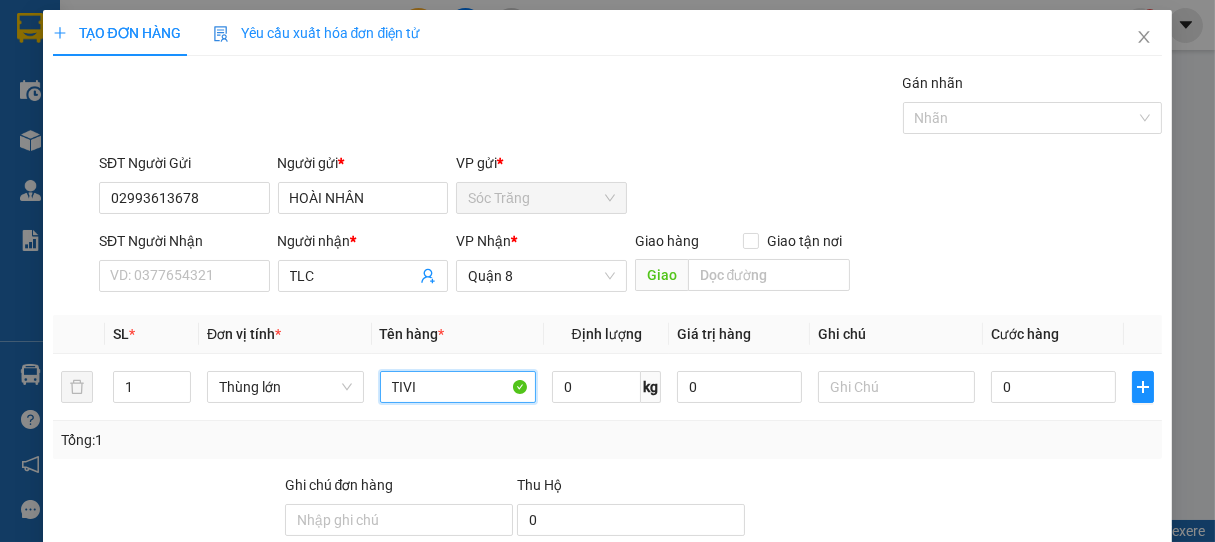 type on "TIVI" 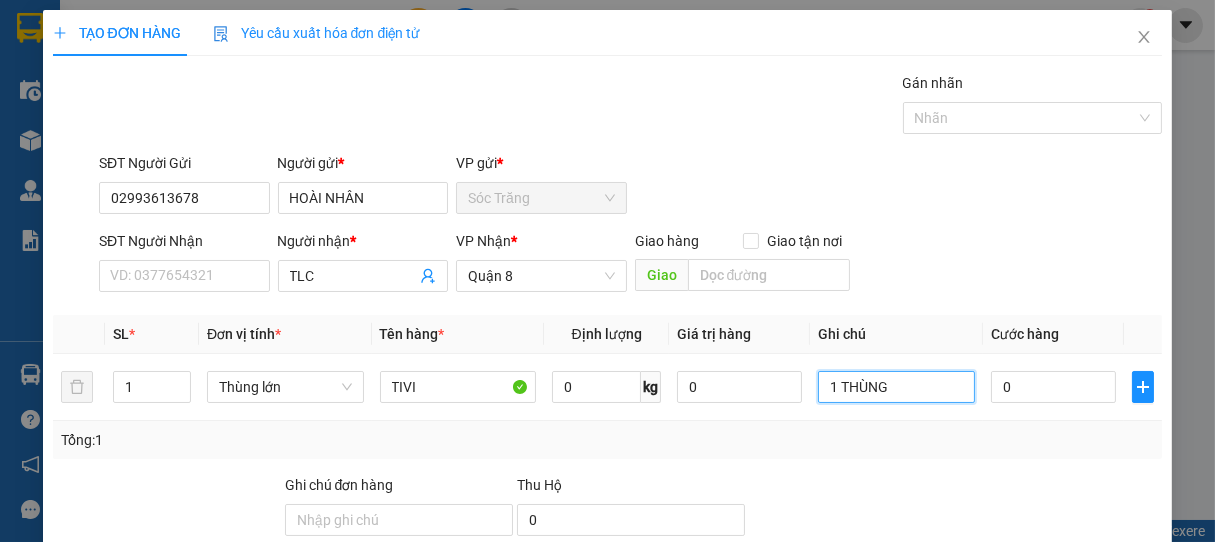 type on "1 THÙNG" 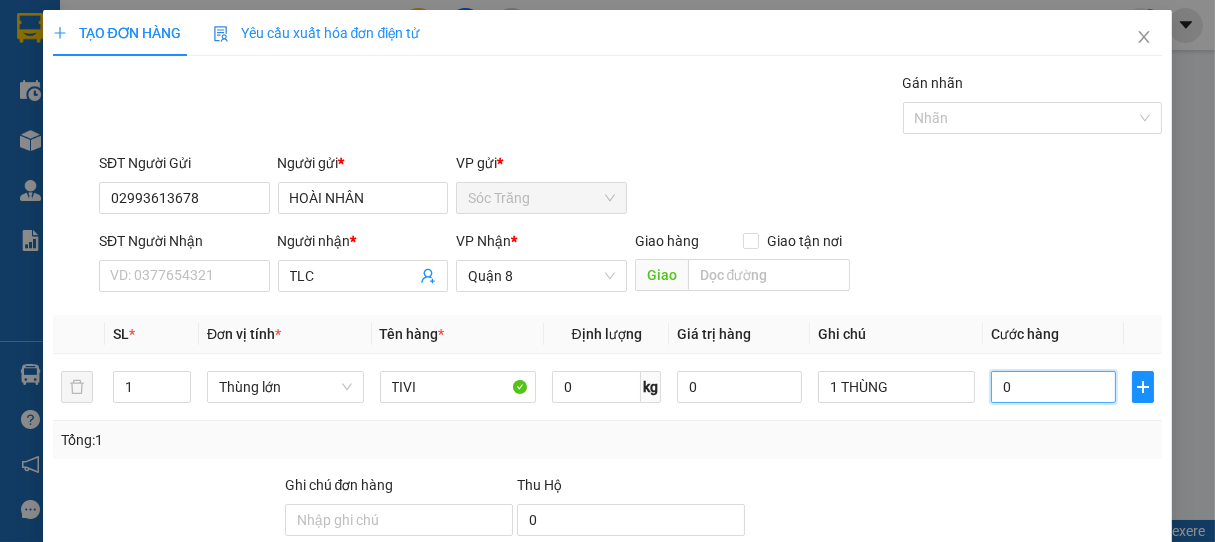type on "6" 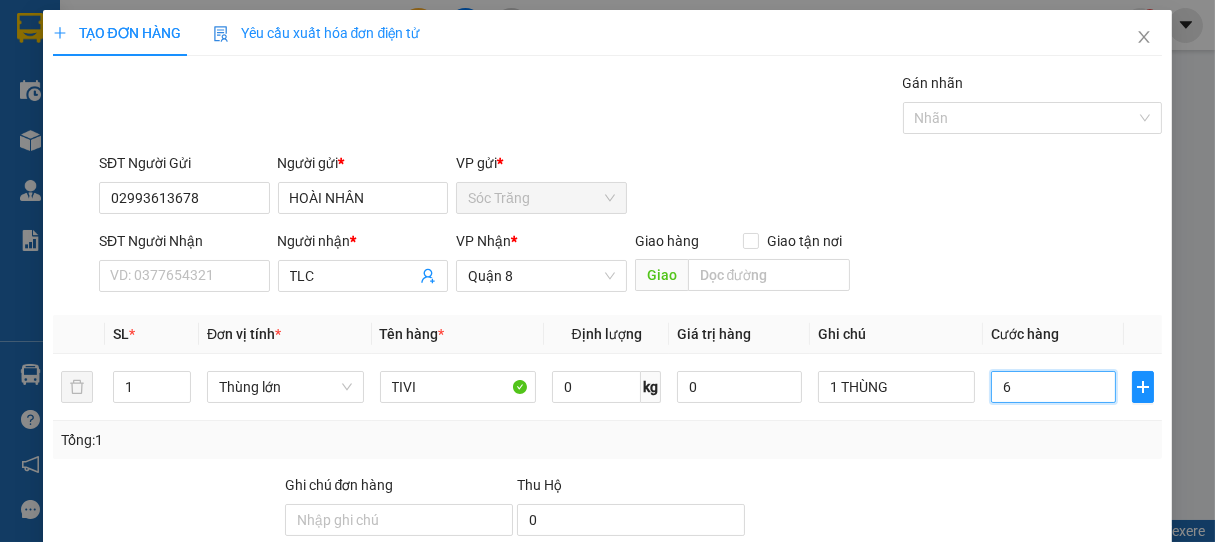 type on "60" 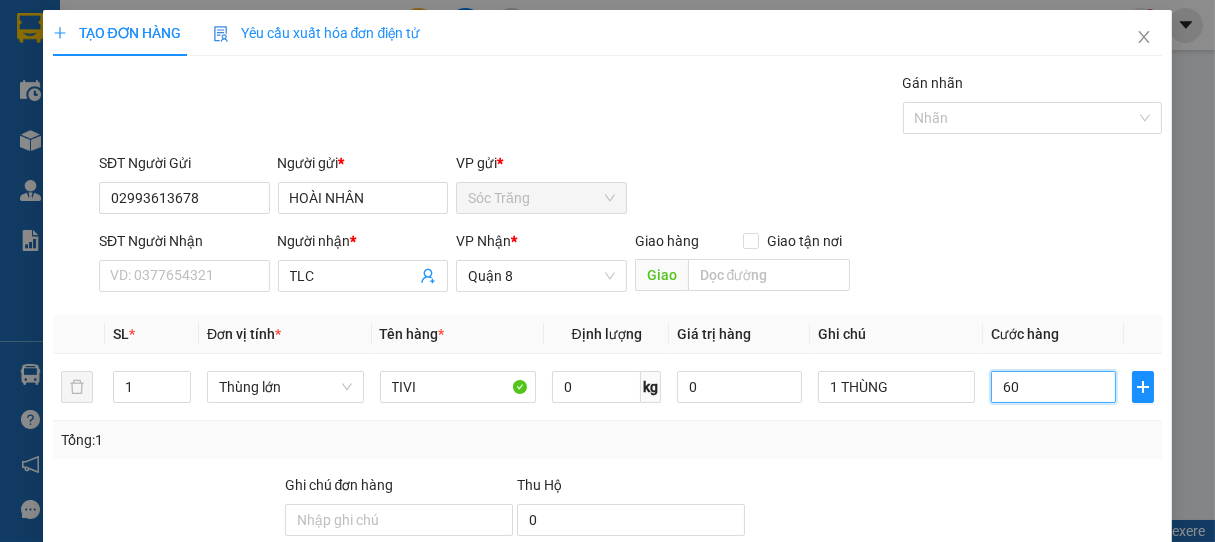 type on "600" 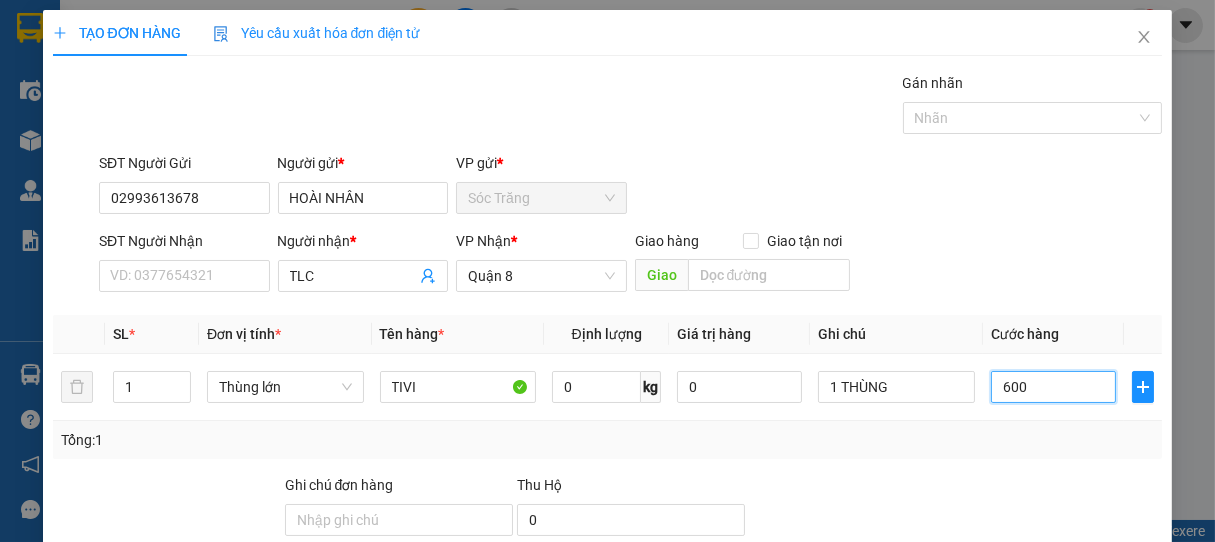 type on "6.000" 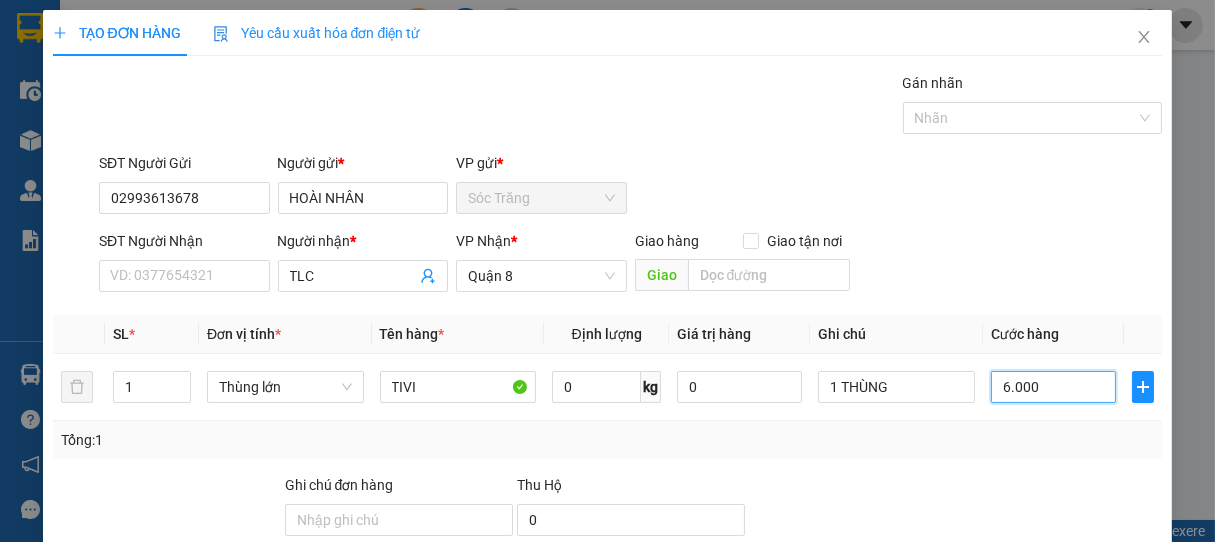 type on "60.000" 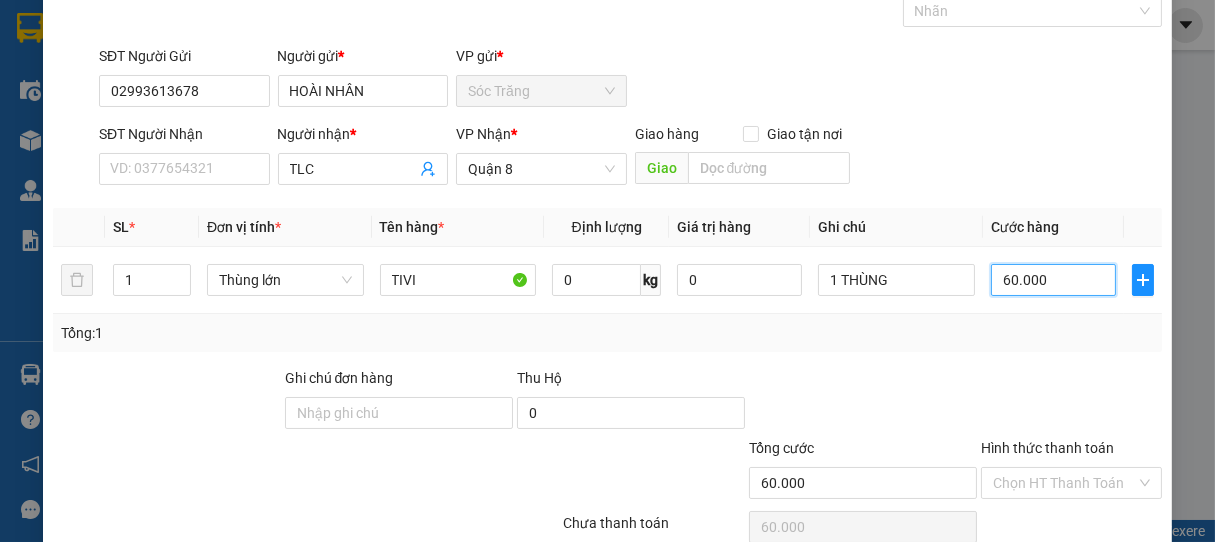 scroll, scrollTop: 196, scrollLeft: 0, axis: vertical 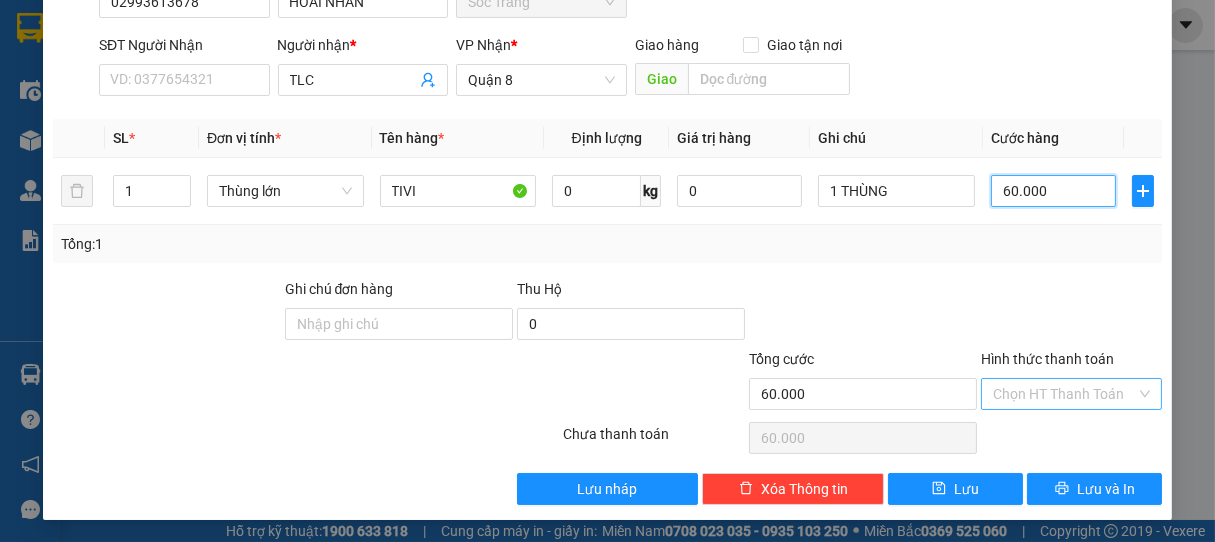 type on "60.000" 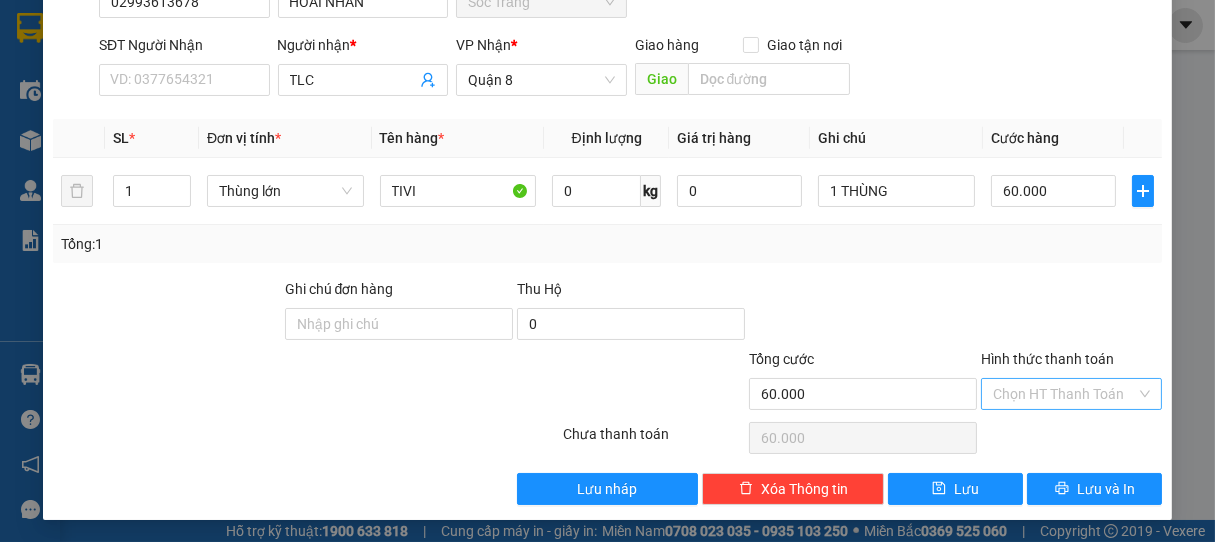 click on "Hình thức thanh toán" at bounding box center [1065, 394] 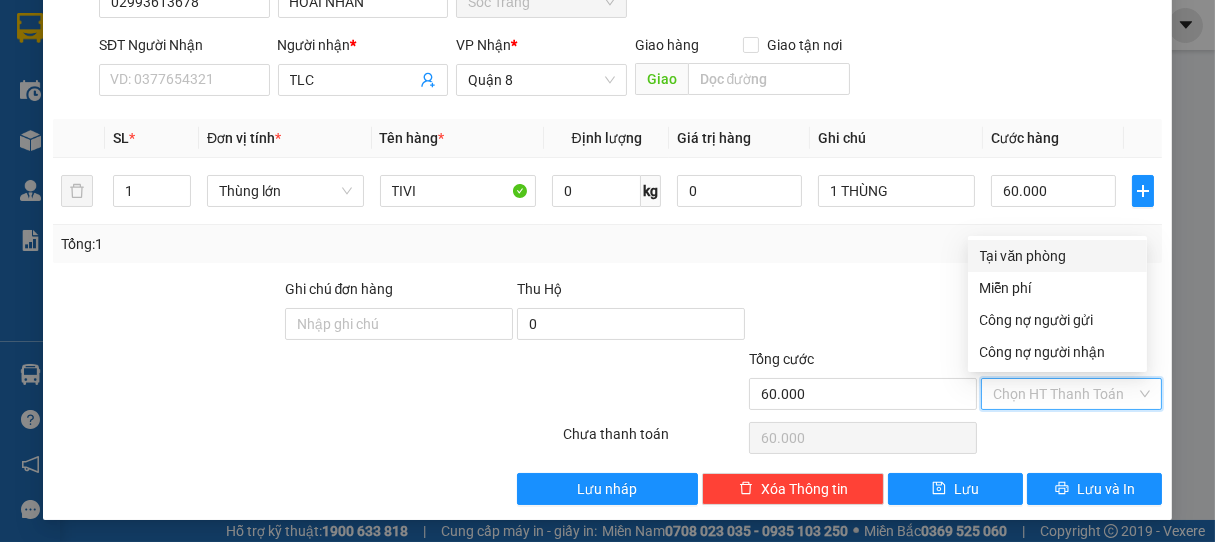 click on "Tại văn phòng" at bounding box center [1057, 256] 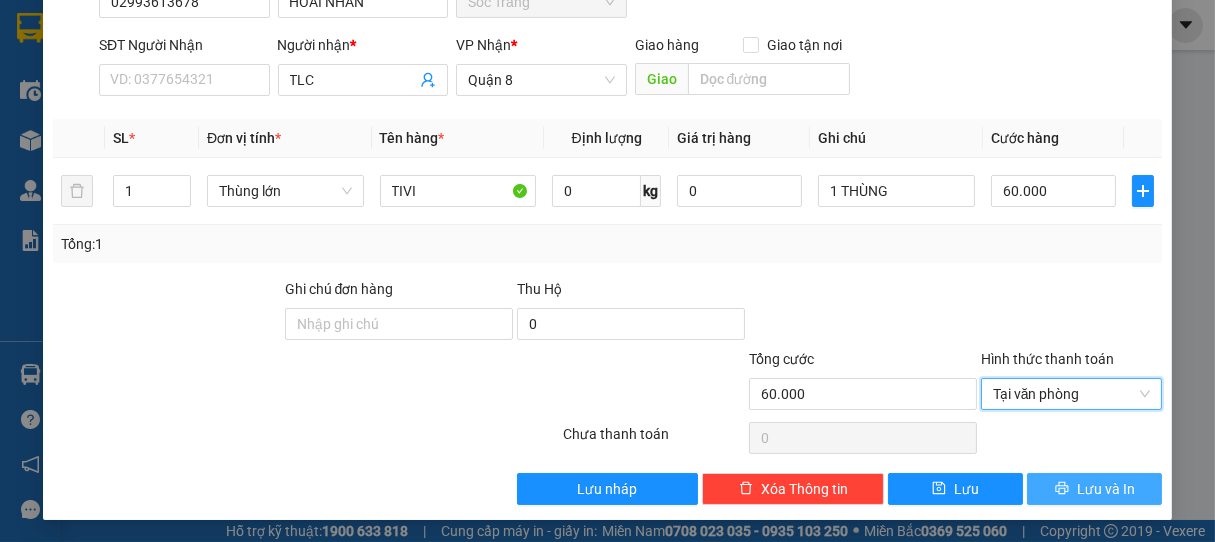click on "Lưu và In" at bounding box center (1094, 489) 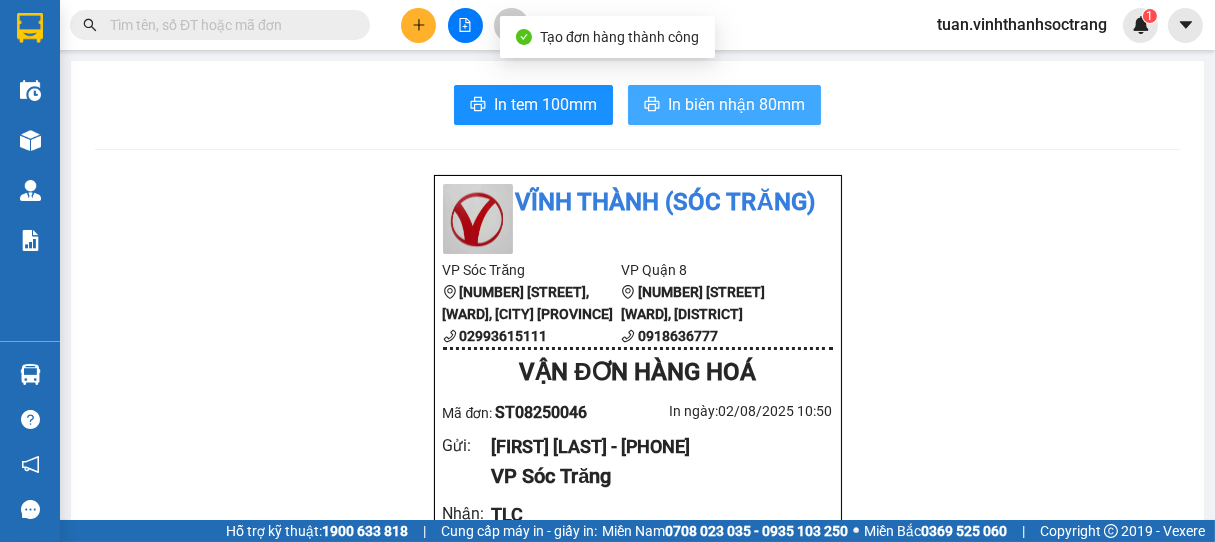 click on "In biên nhận 80mm" at bounding box center (736, 104) 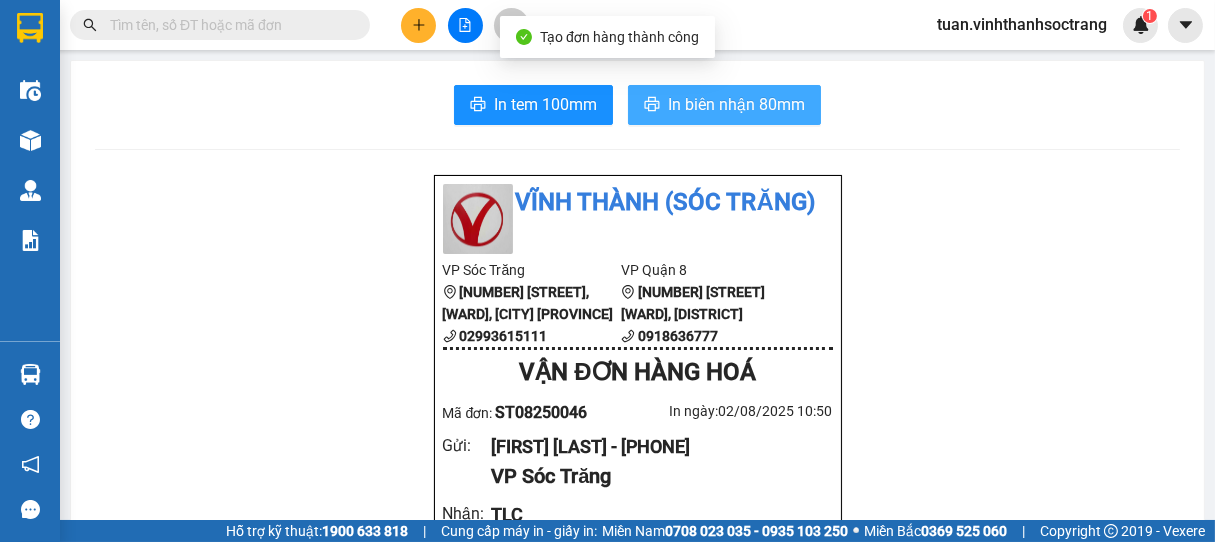 scroll, scrollTop: 0, scrollLeft: 0, axis: both 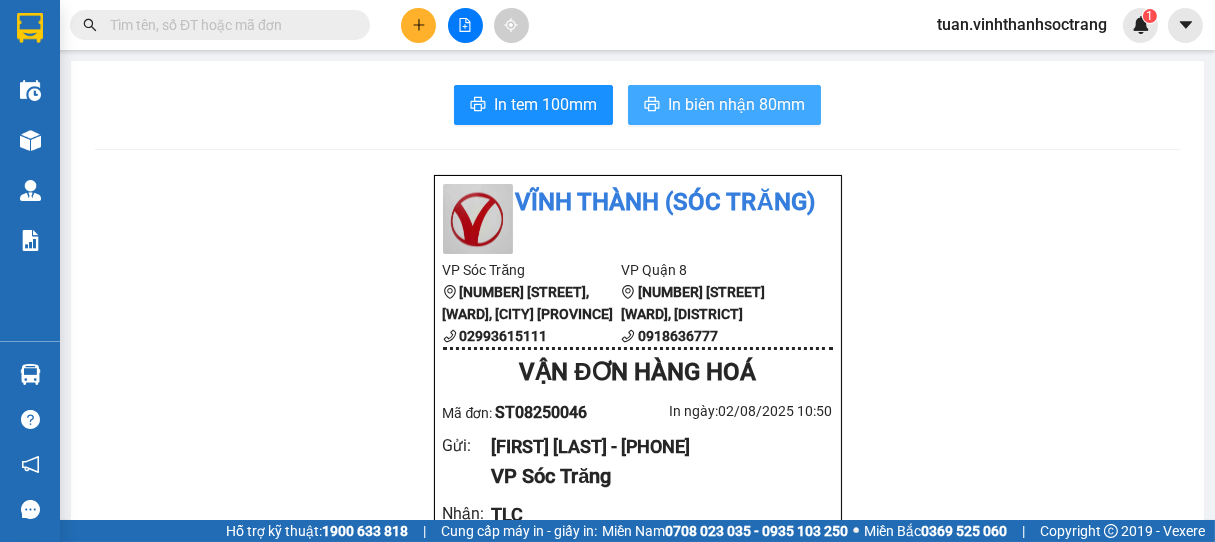 click on "In biên nhận 80mm" at bounding box center (736, 104) 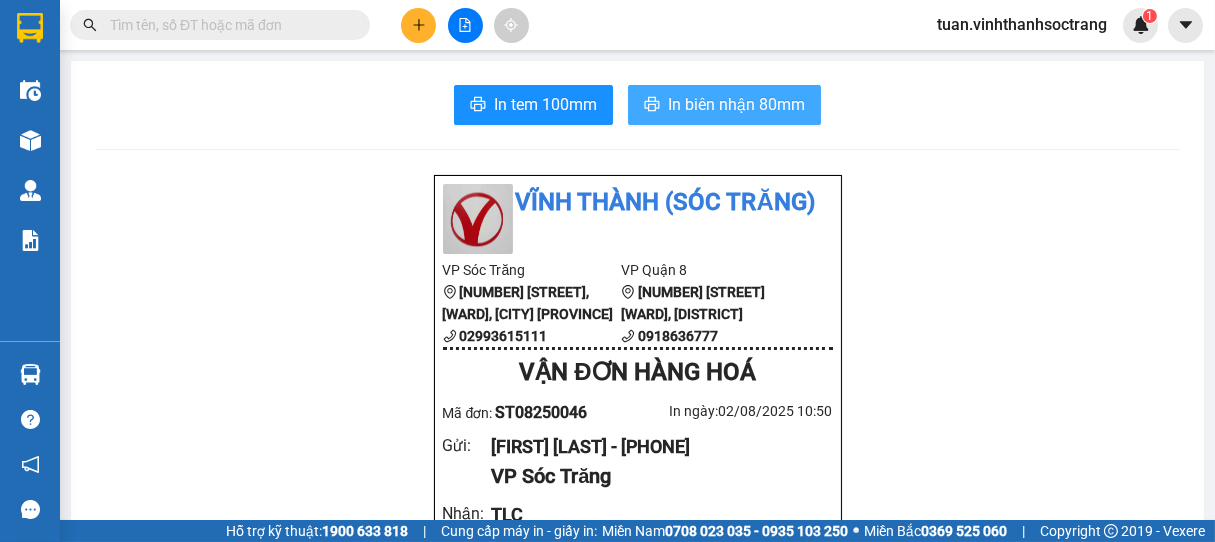 scroll, scrollTop: 0, scrollLeft: 0, axis: both 